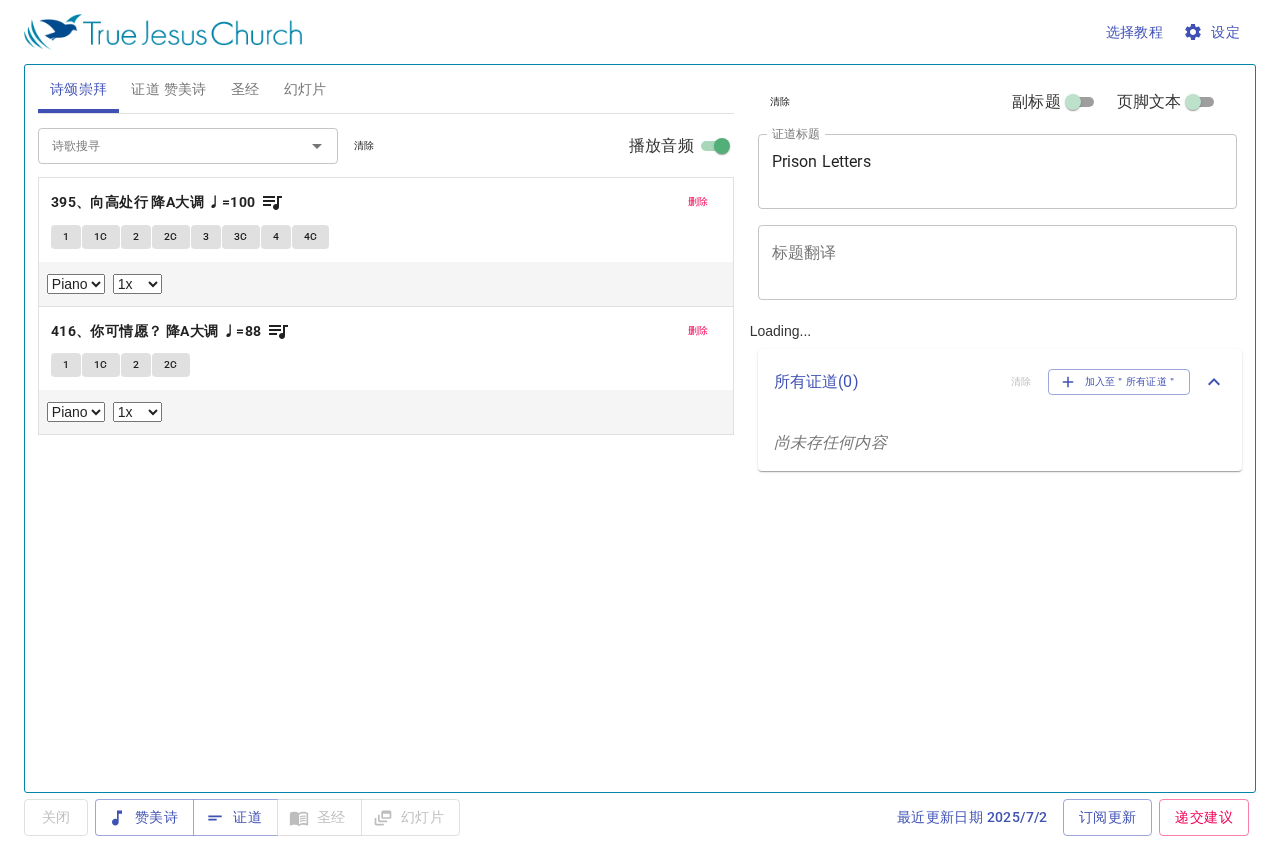 select on "1" 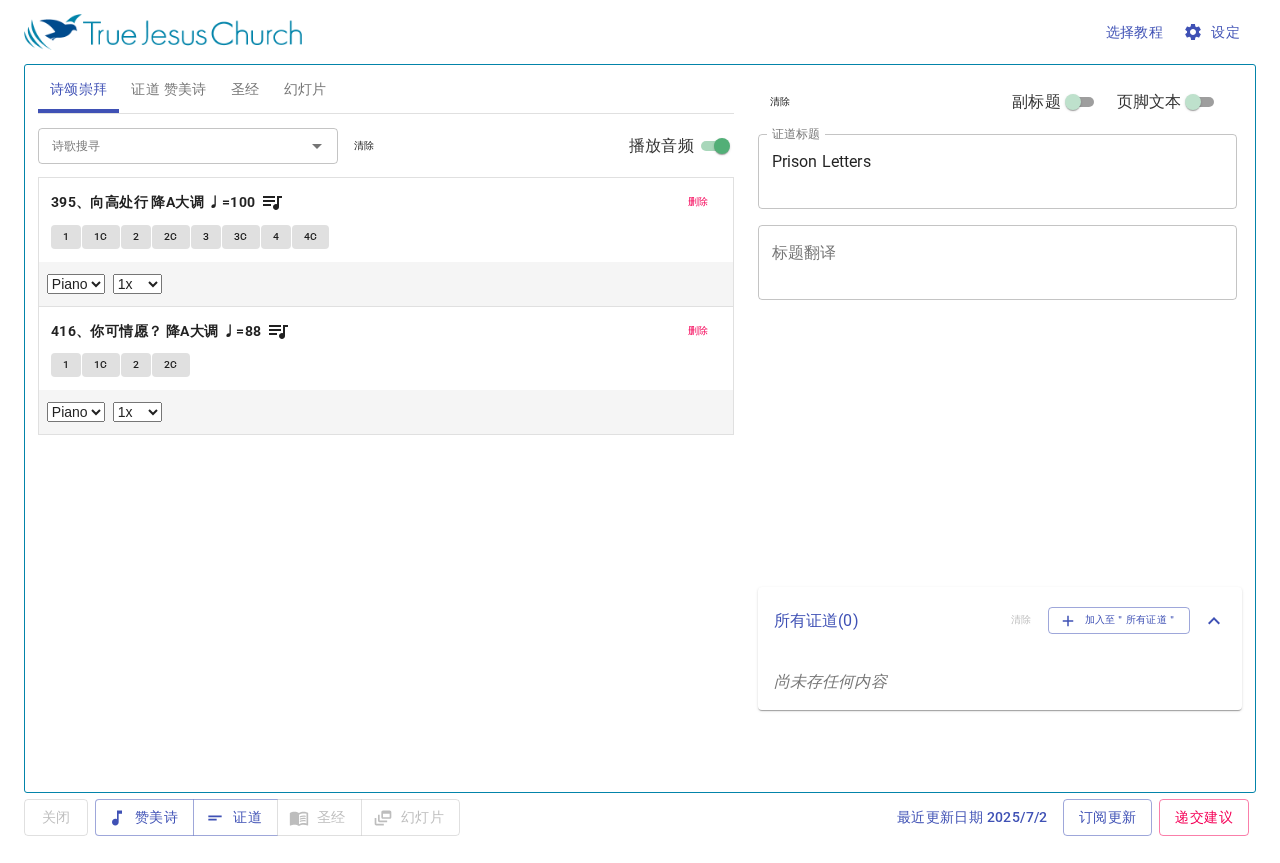 scroll, scrollTop: 0, scrollLeft: 0, axis: both 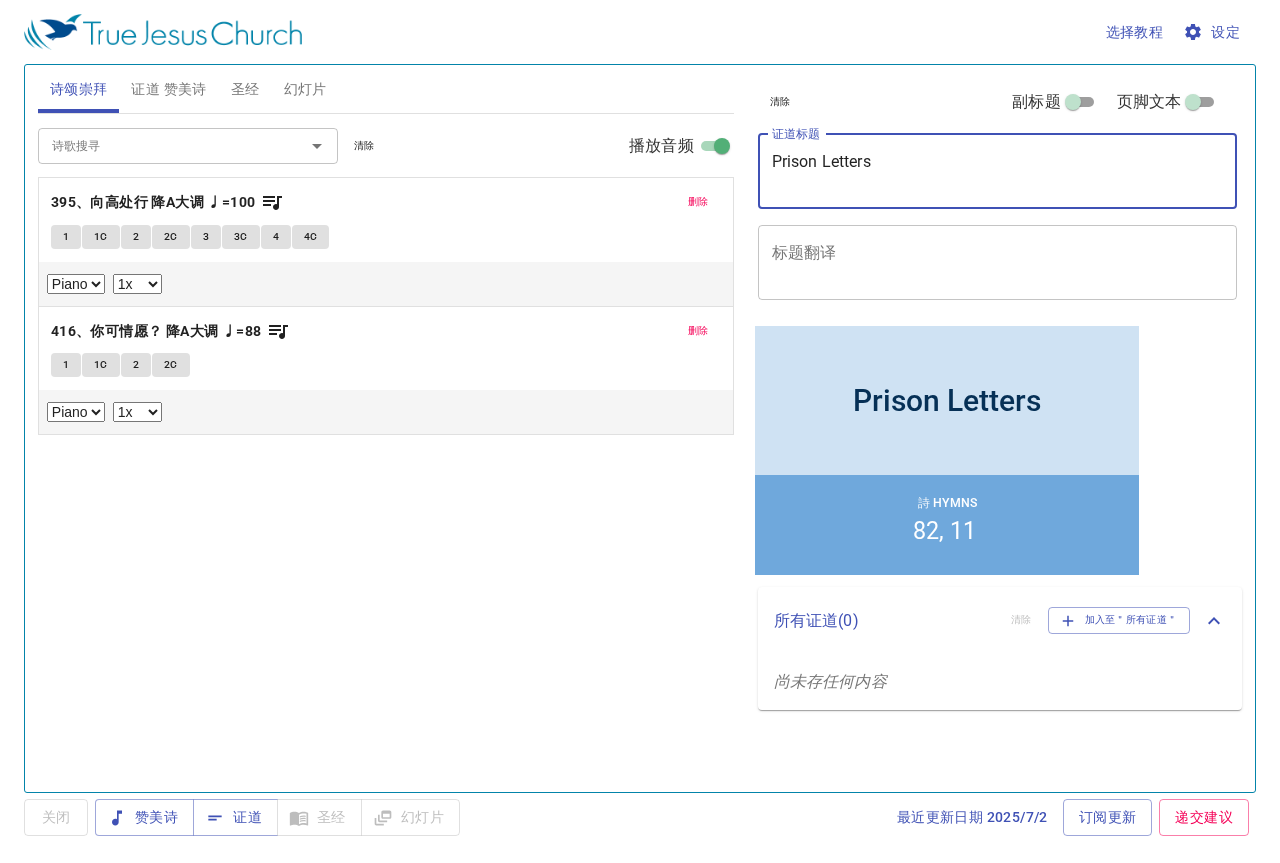 drag, startPoint x: 891, startPoint y: 172, endPoint x: 756, endPoint y: 161, distance: 135.4474 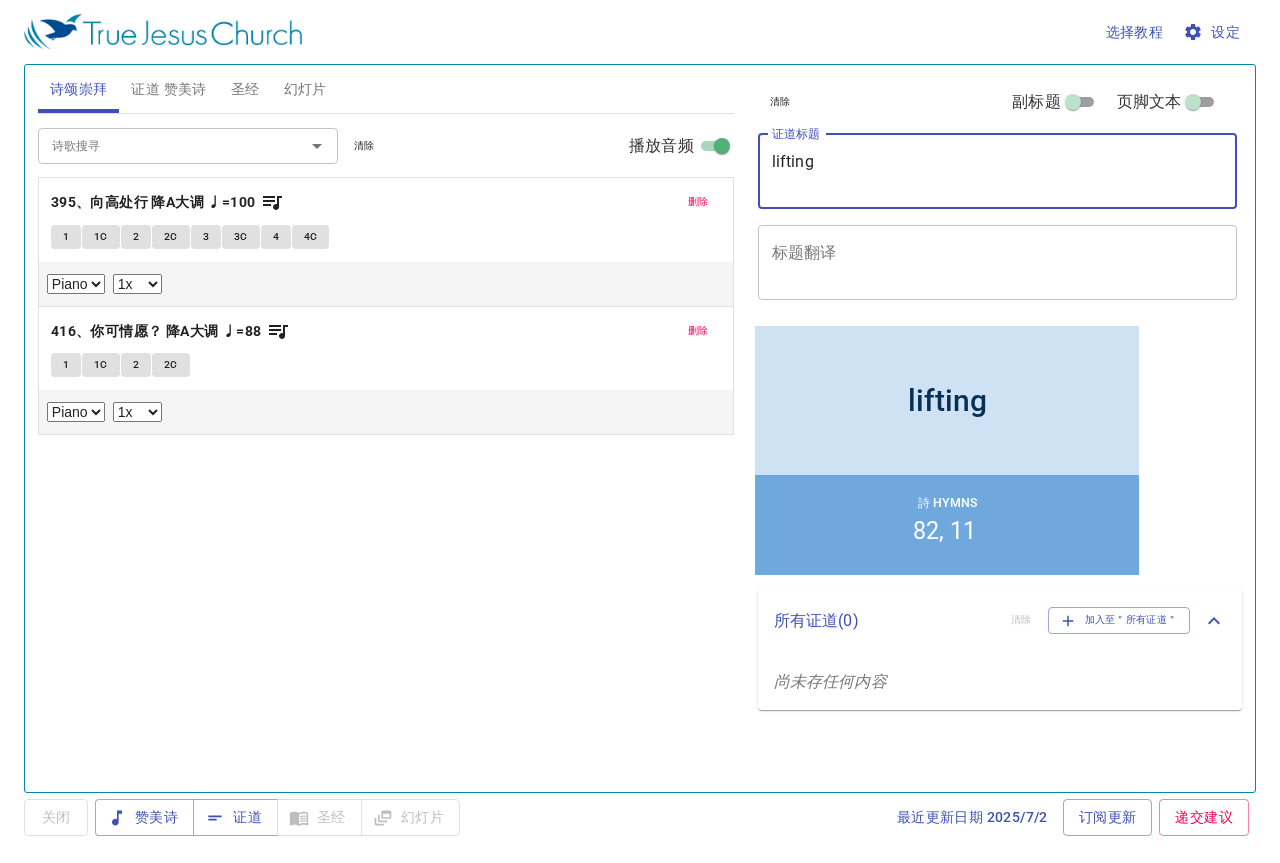 click on "lifting" at bounding box center (998, 171) 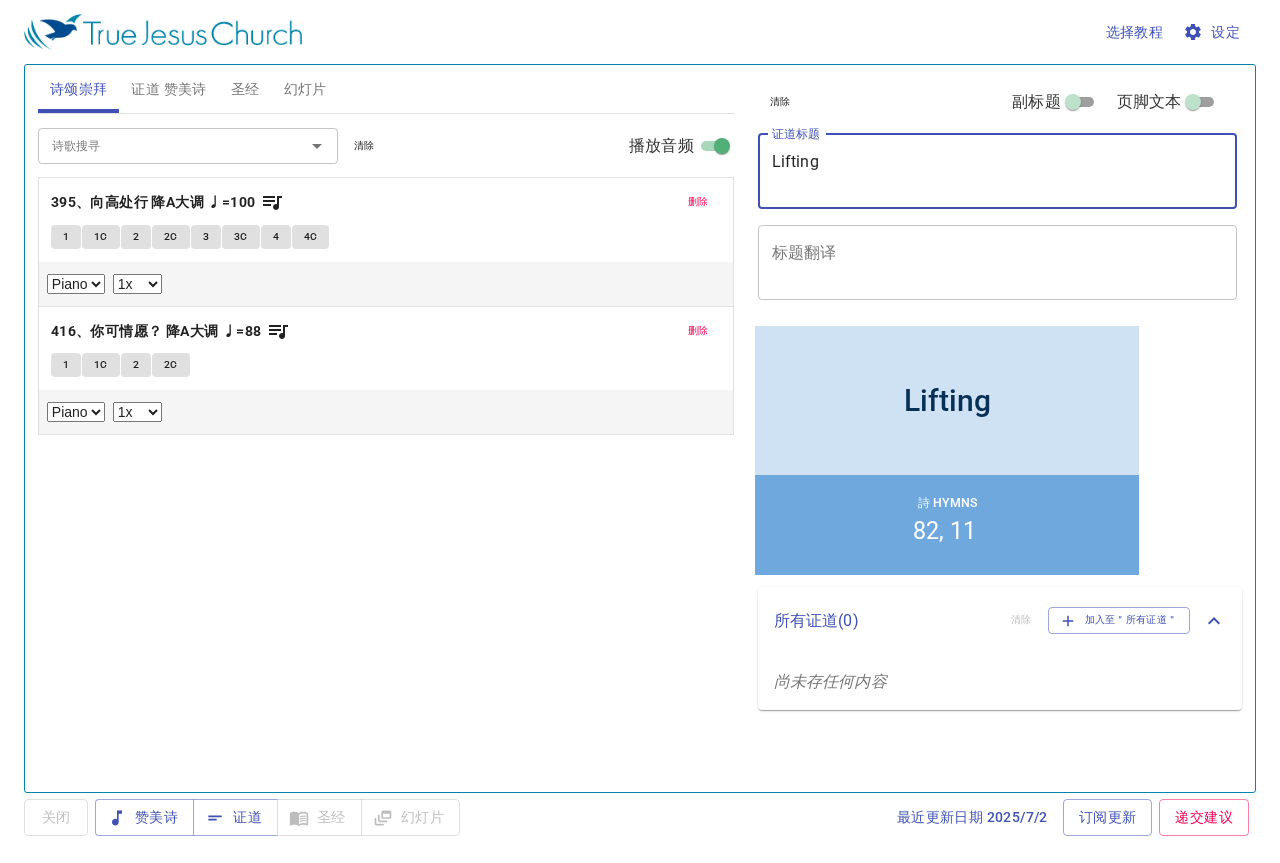 click on "Lifting" at bounding box center [998, 171] 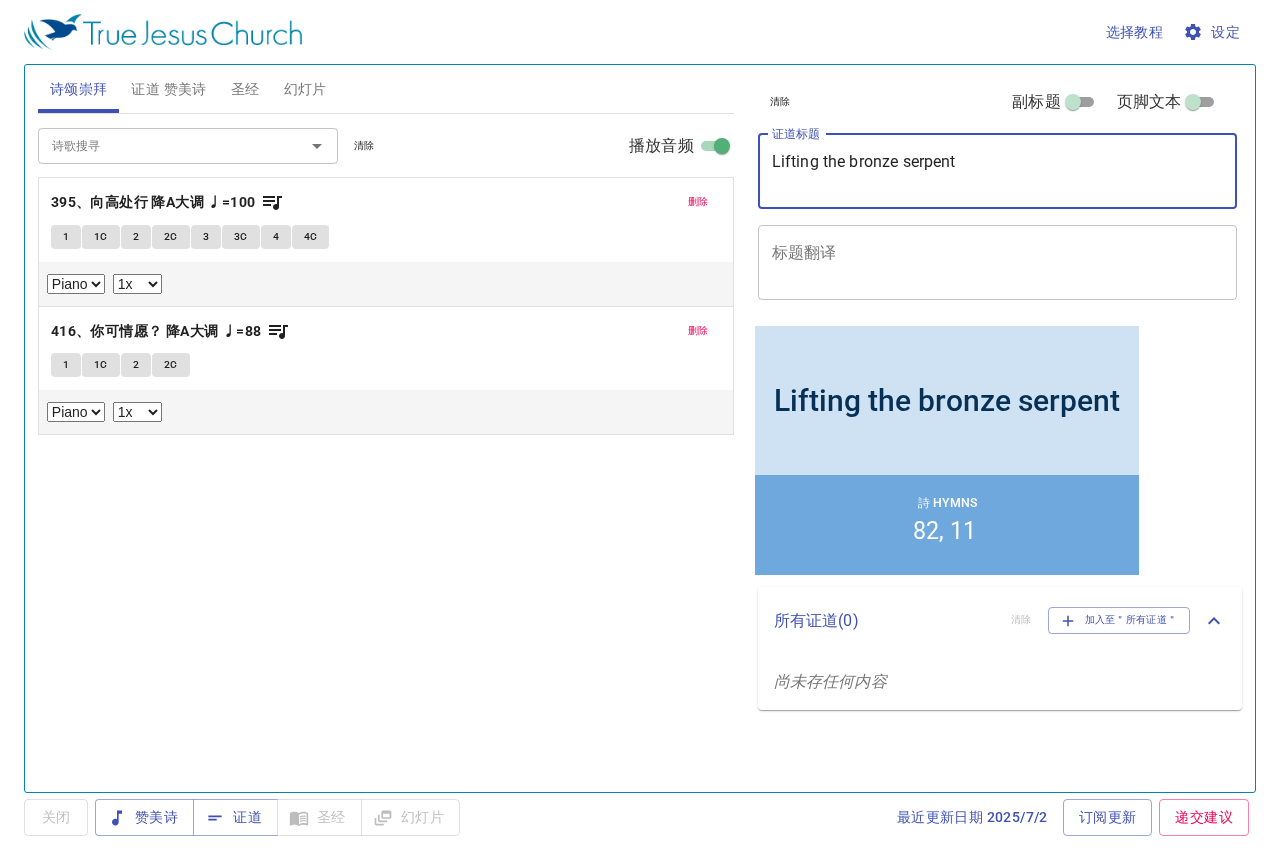 type on "Lifting the bronze serpent" 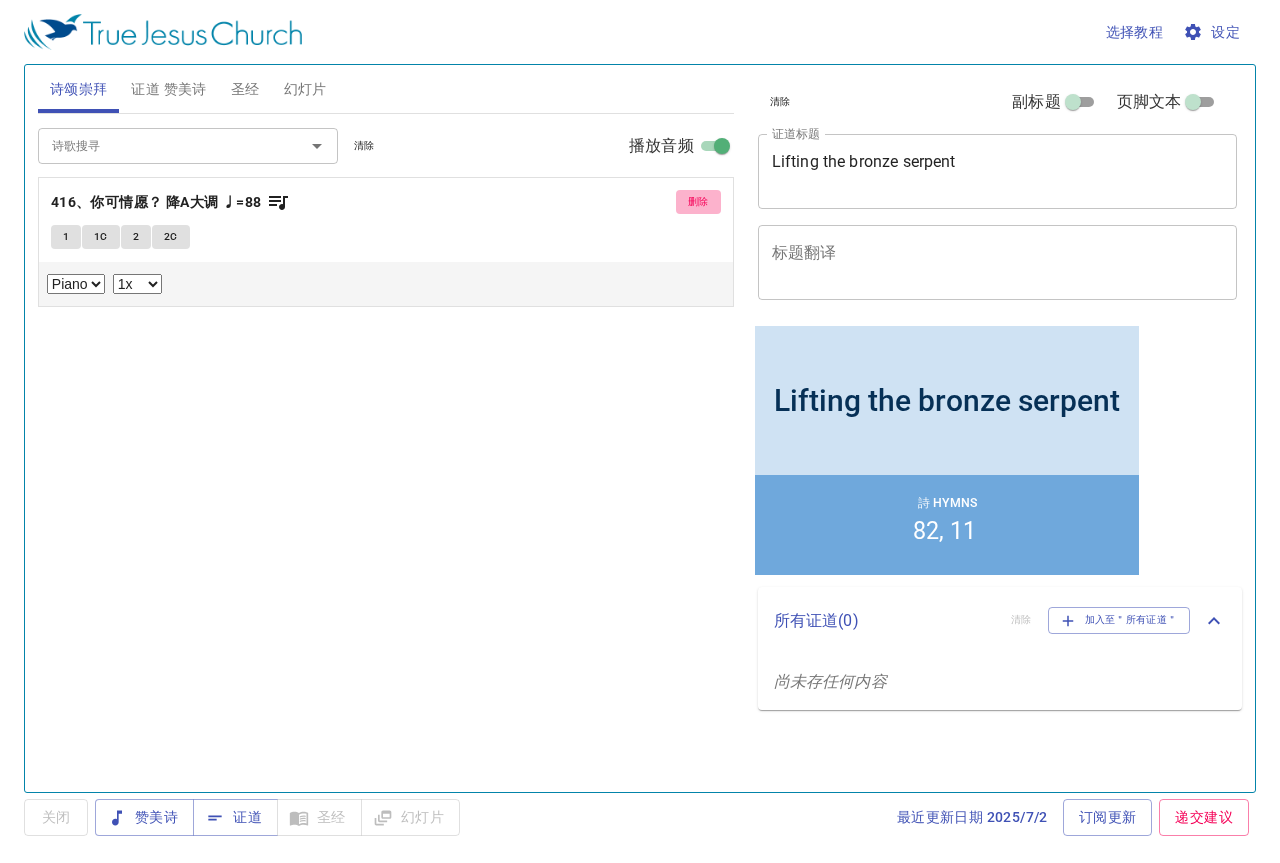click on "删除" at bounding box center [698, 202] 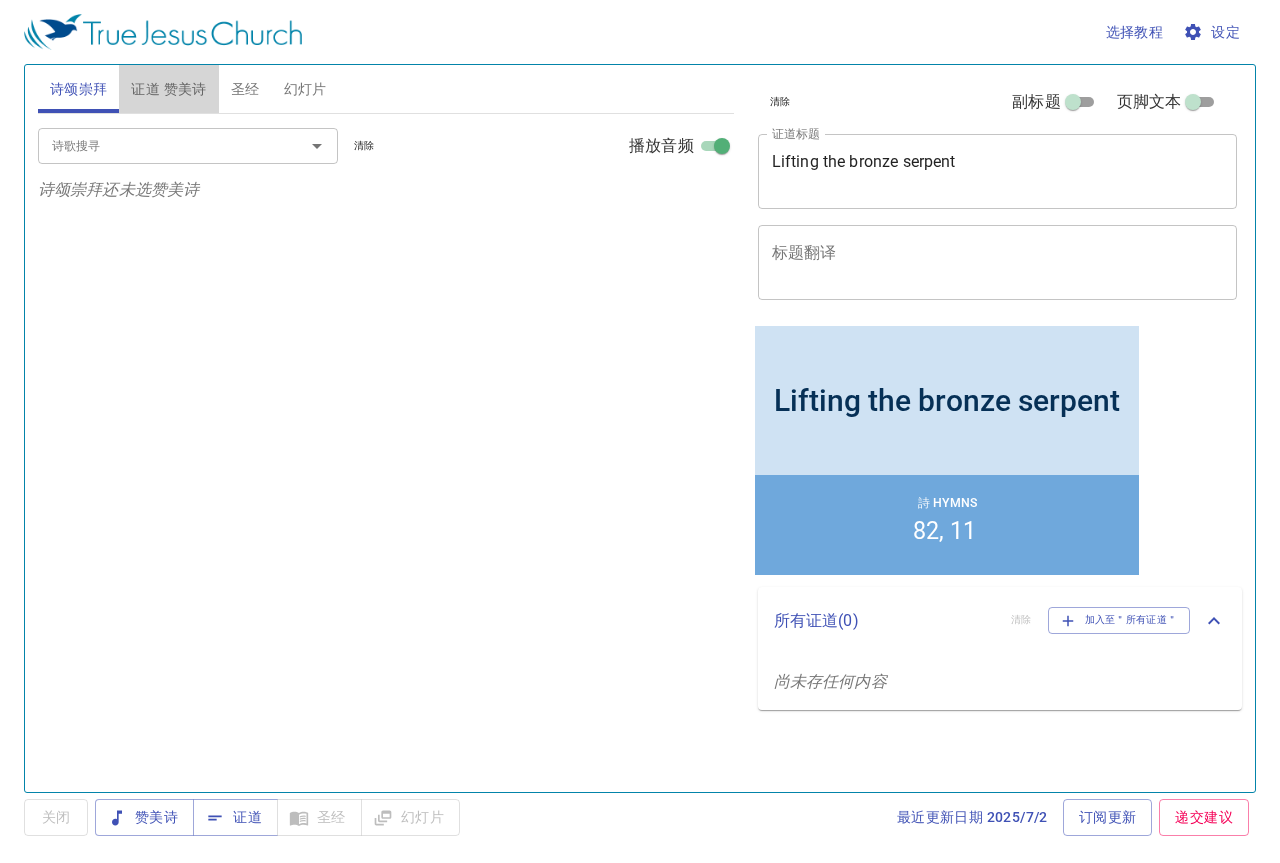 click on "证道 赞美诗" at bounding box center (168, 89) 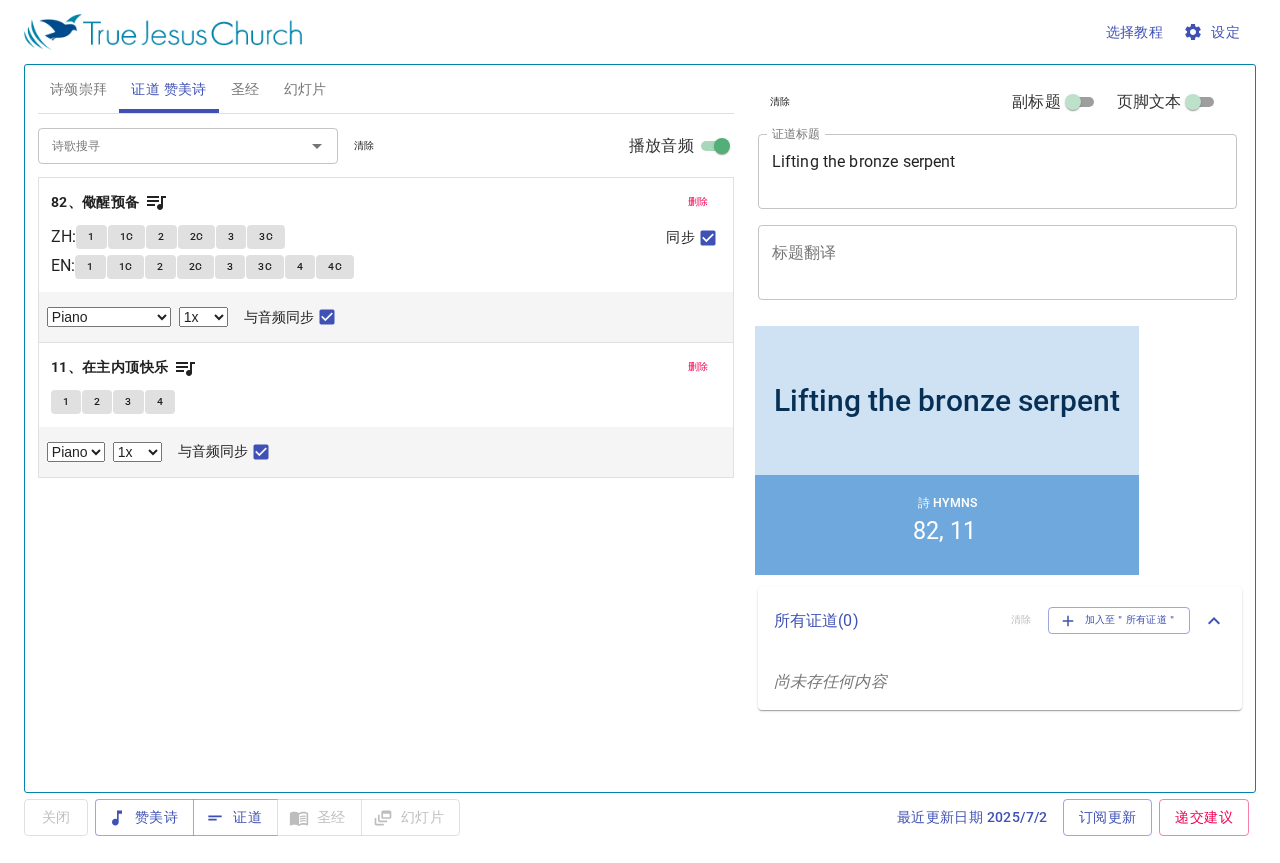 click on "删除" at bounding box center [698, 202] 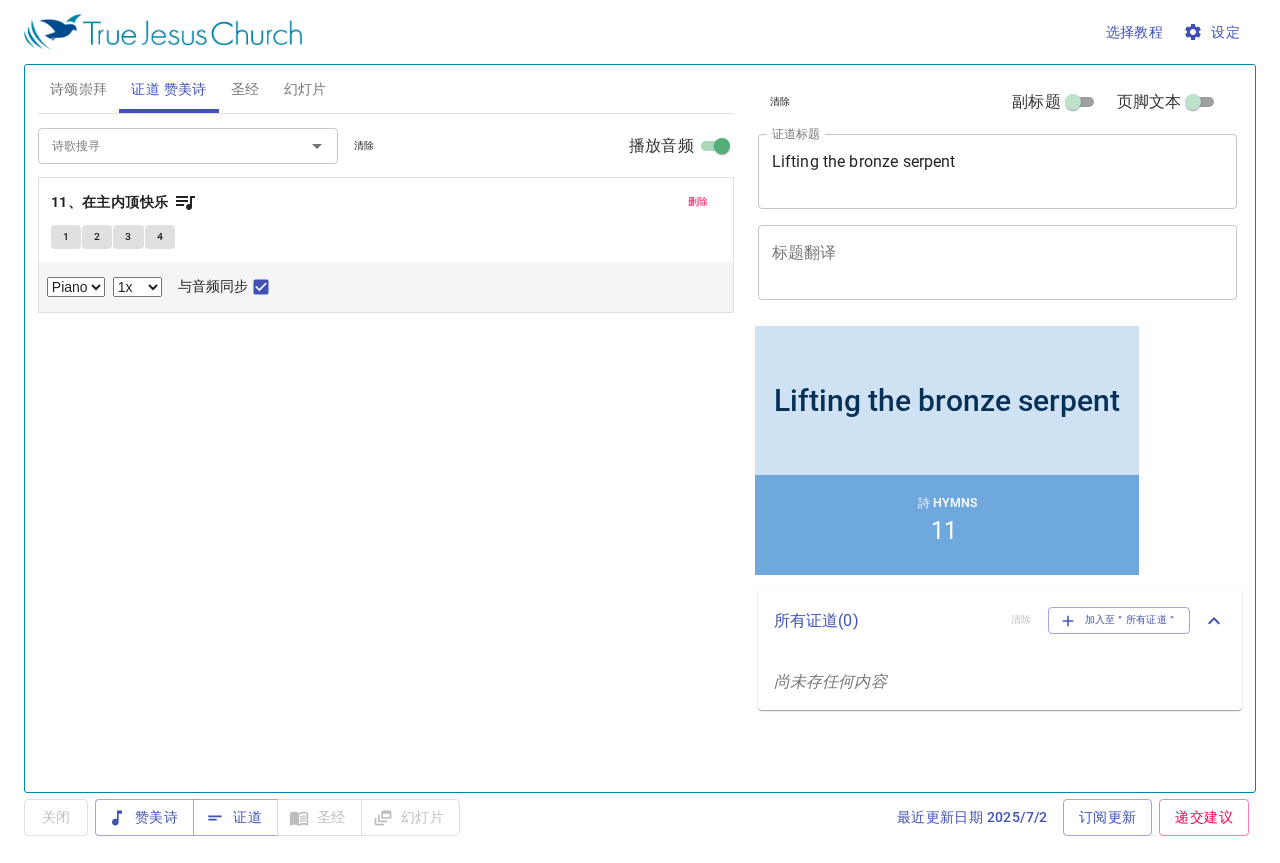 click on "删除" at bounding box center (698, 202) 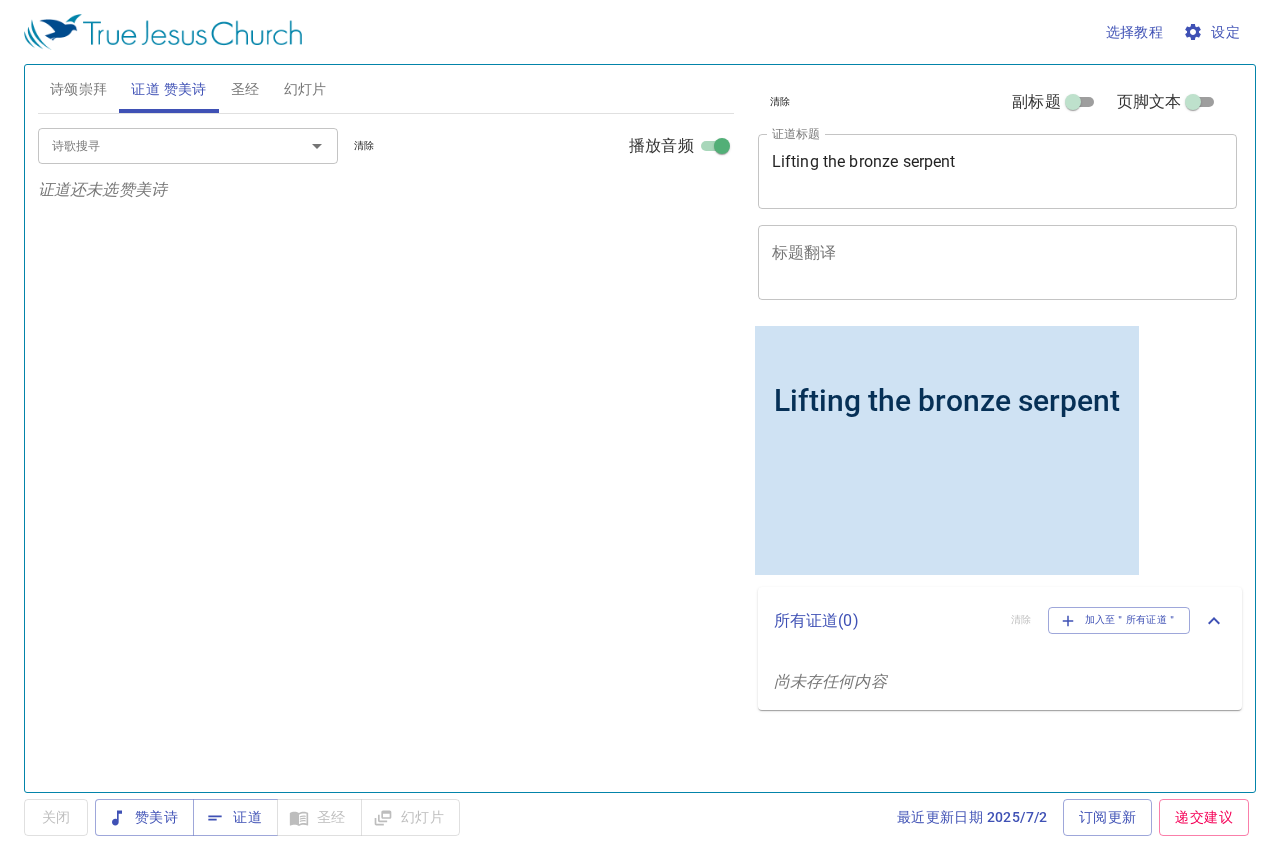 click on "标题翻译" at bounding box center (998, 262) 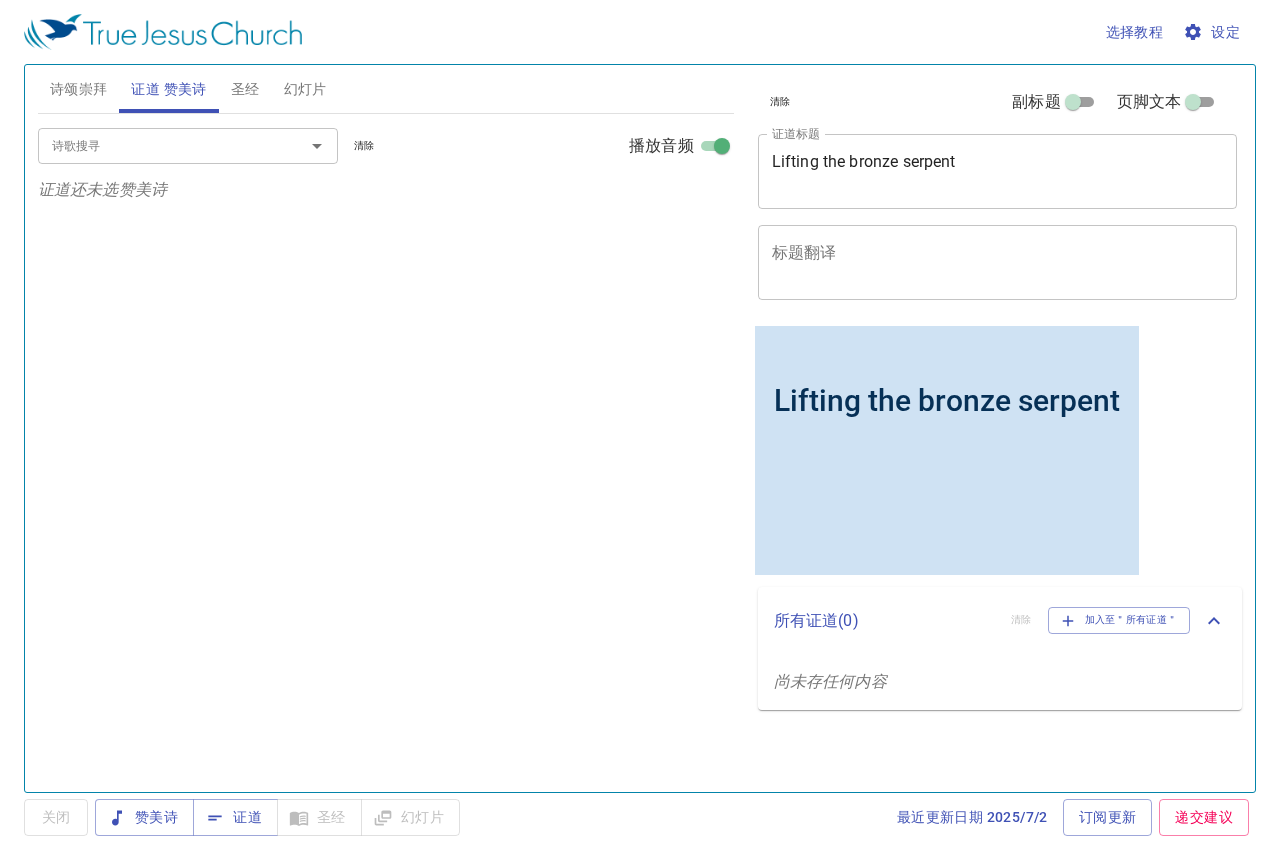 click on "Lifting the bronze serpent x 证道标题" at bounding box center (998, 171) 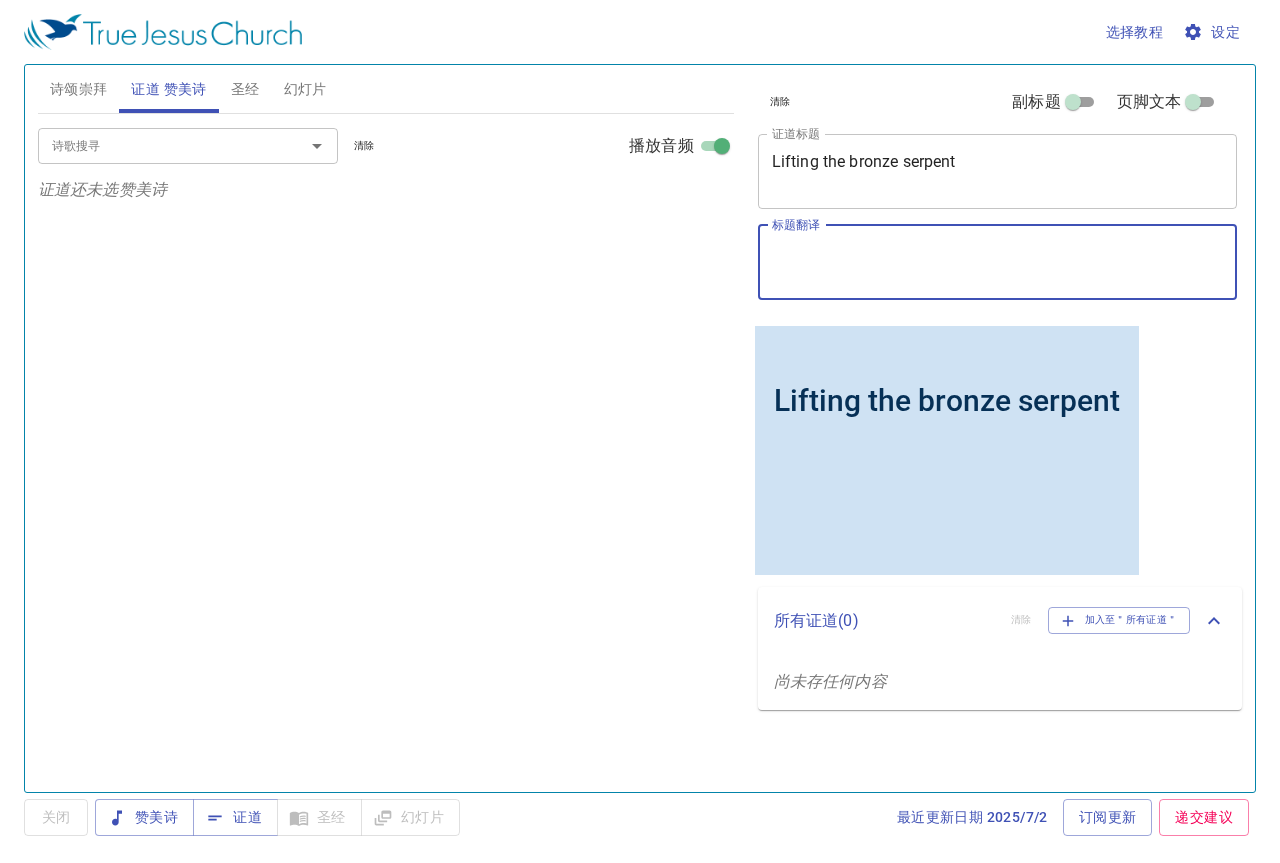 click on "标题翻译" at bounding box center (998, 262) 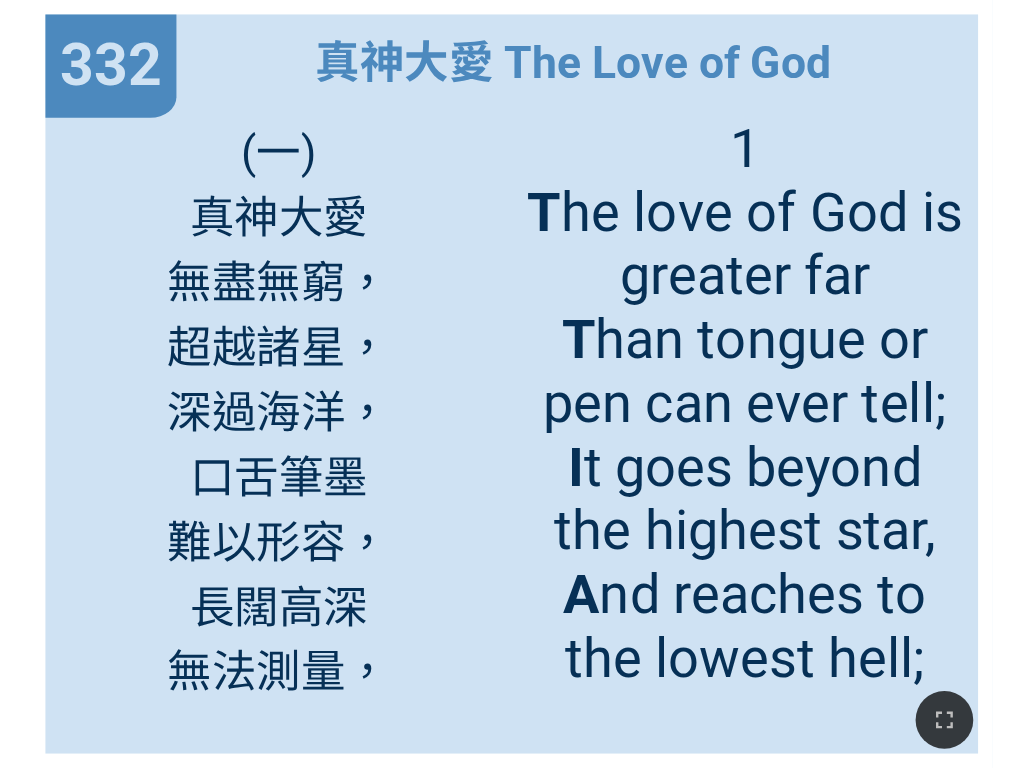 scroll, scrollTop: 0, scrollLeft: 0, axis: both 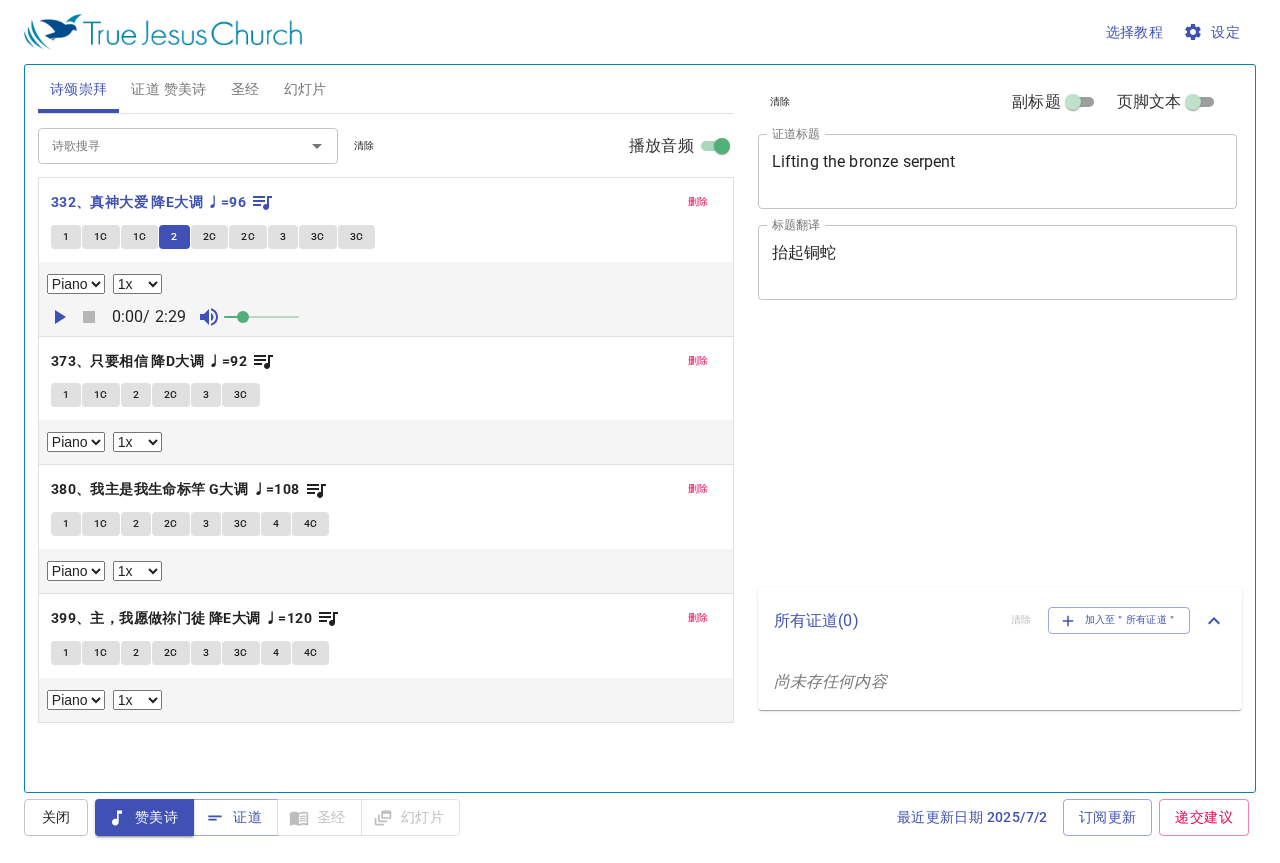select on "1" 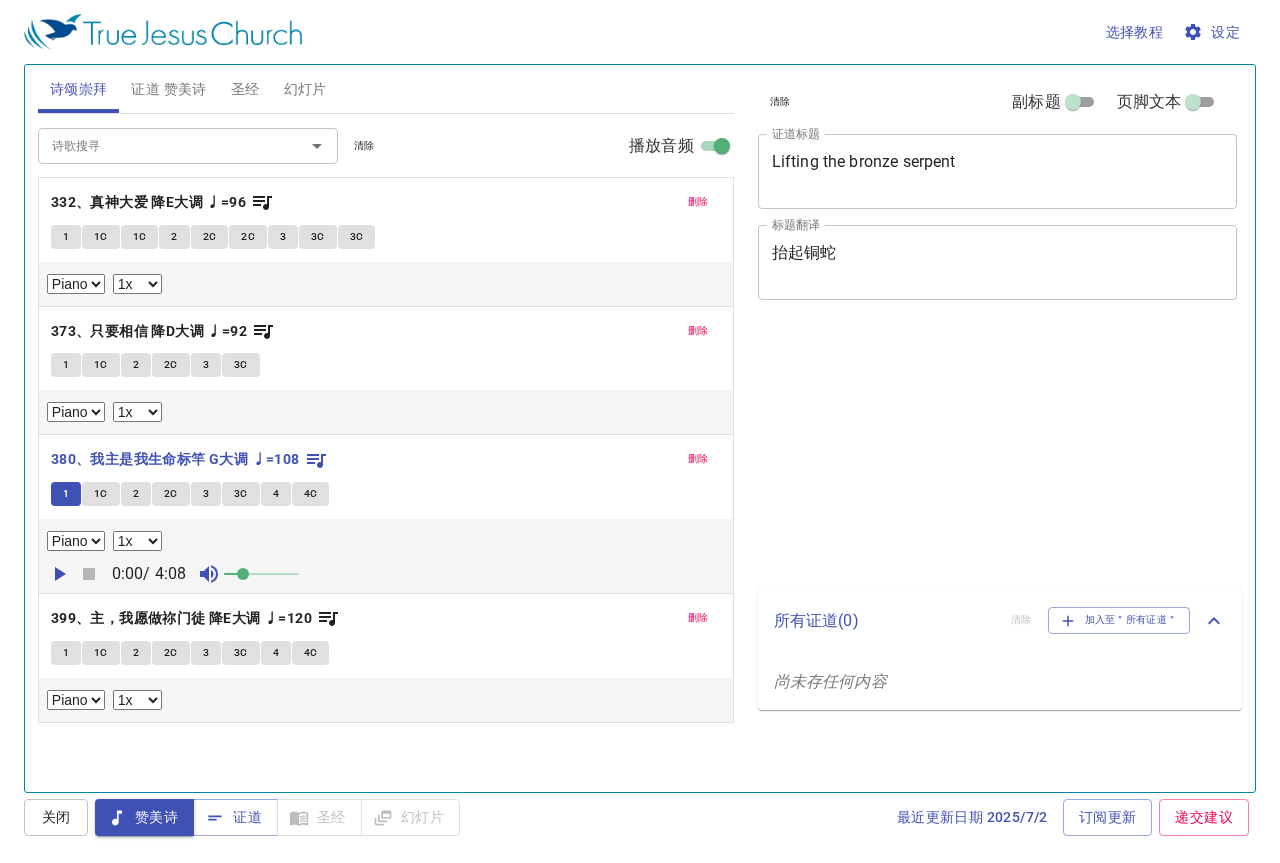 select on "1" 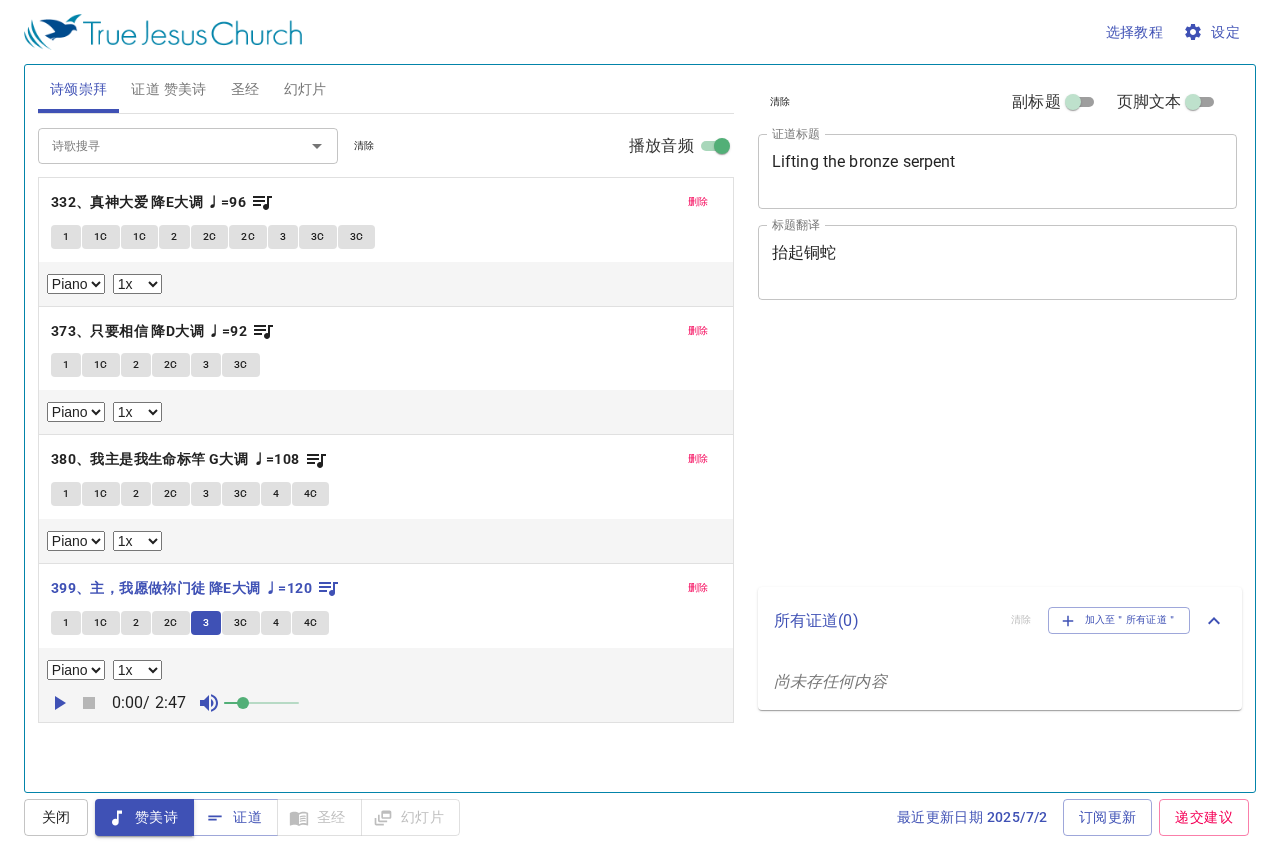 select on "1" 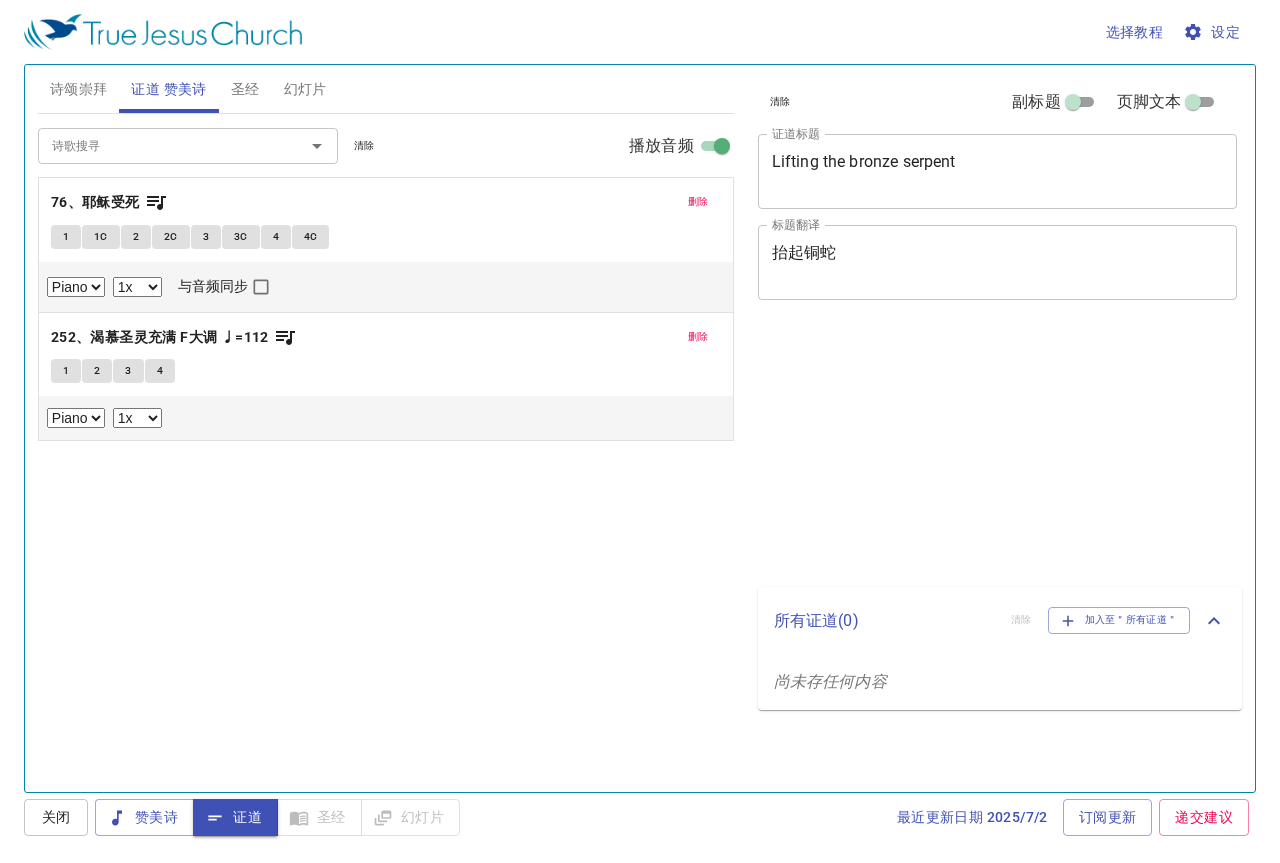 select on "1" 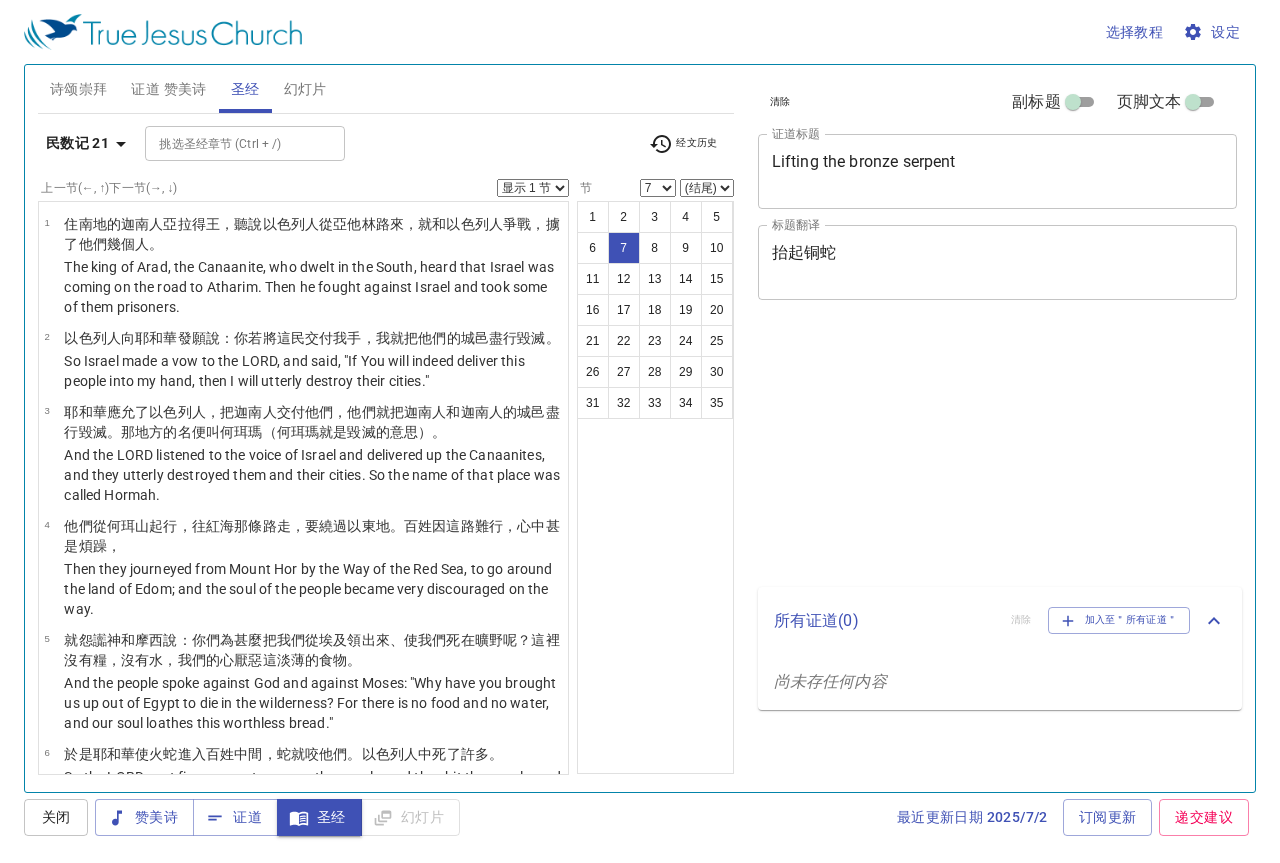 select on "7" 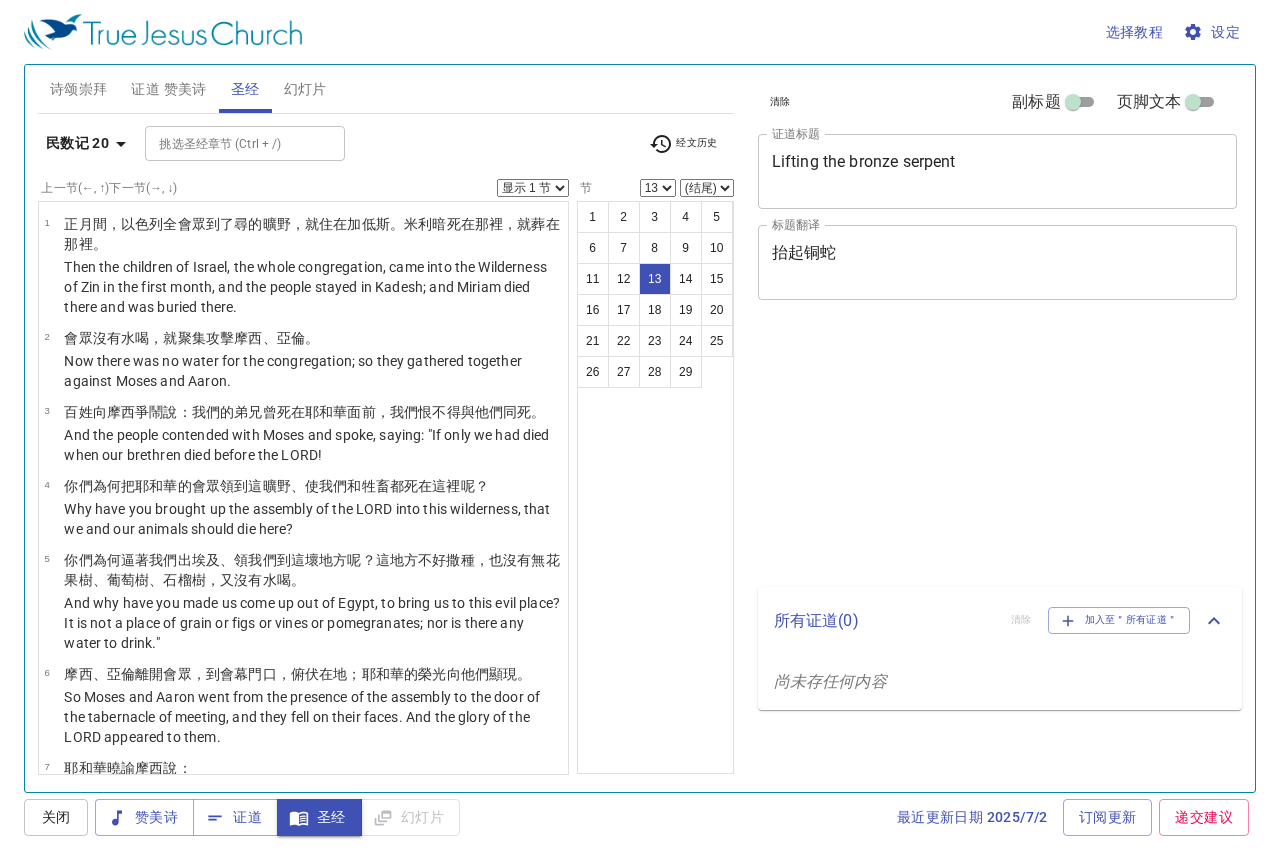 select on "13" 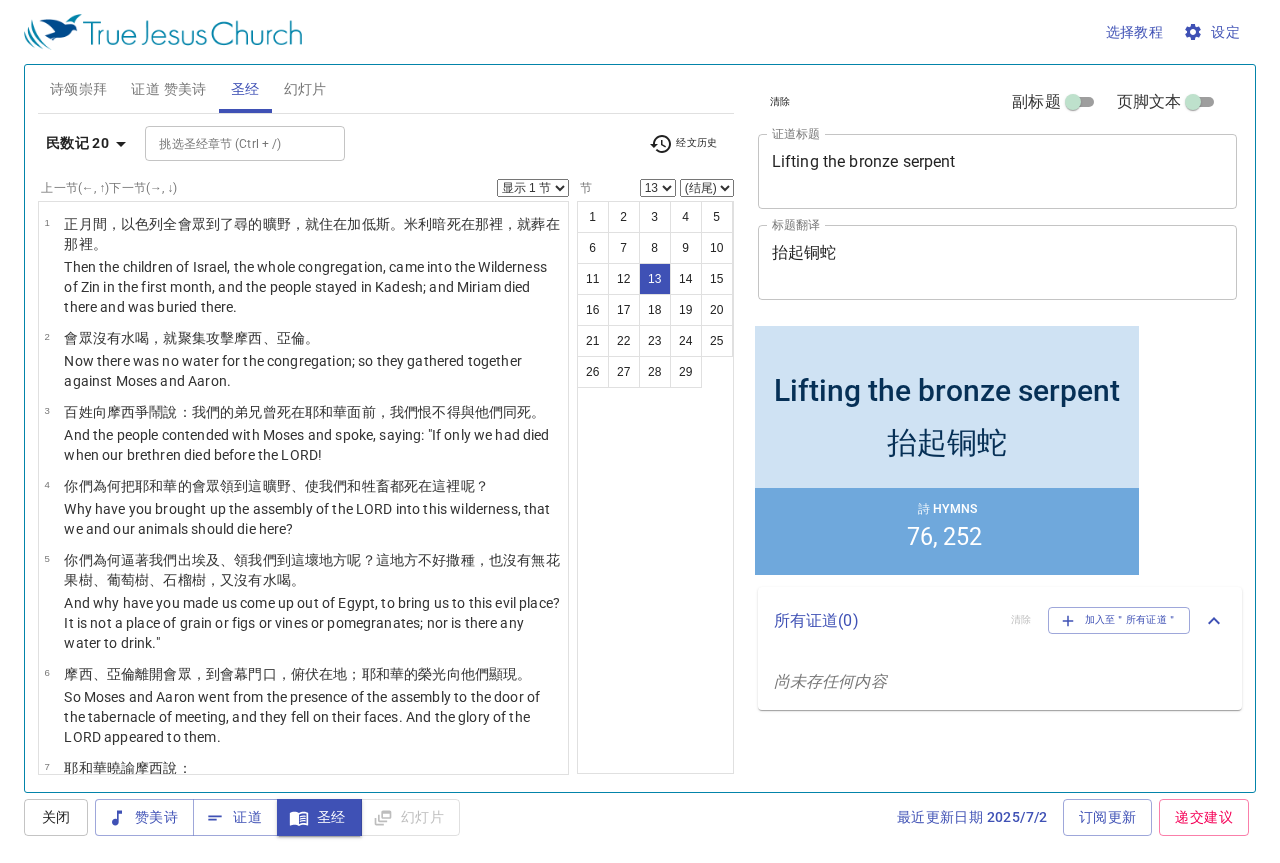 scroll, scrollTop: 877, scrollLeft: 0, axis: vertical 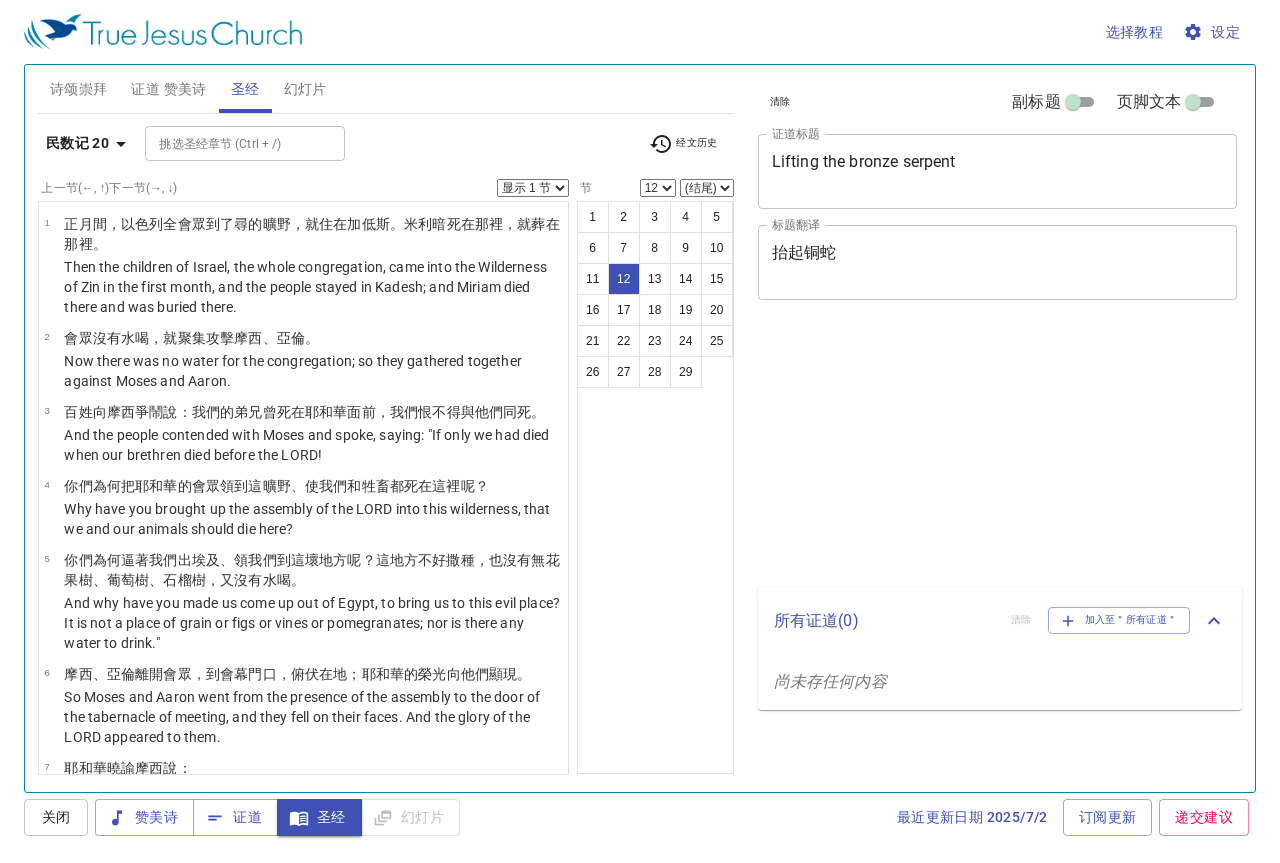 select on "12" 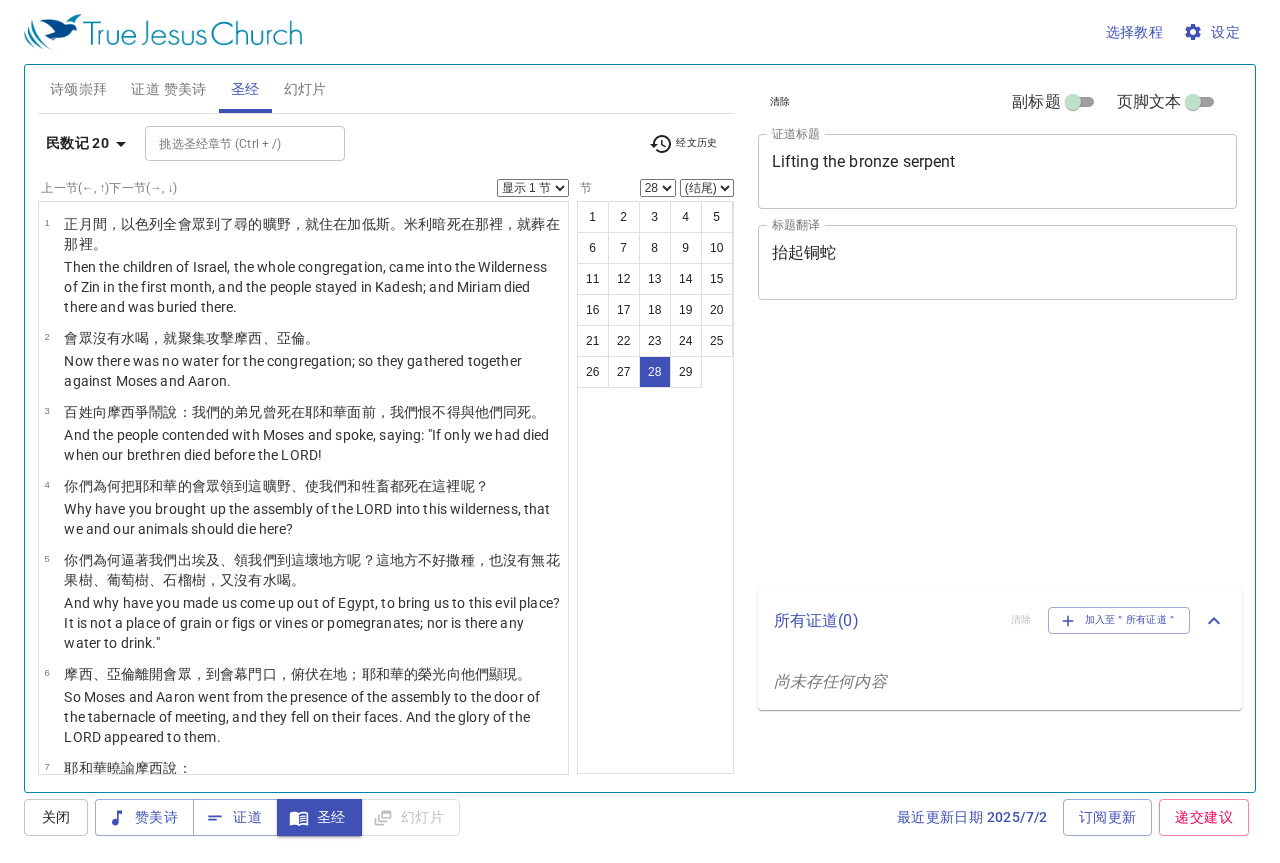 select on "28" 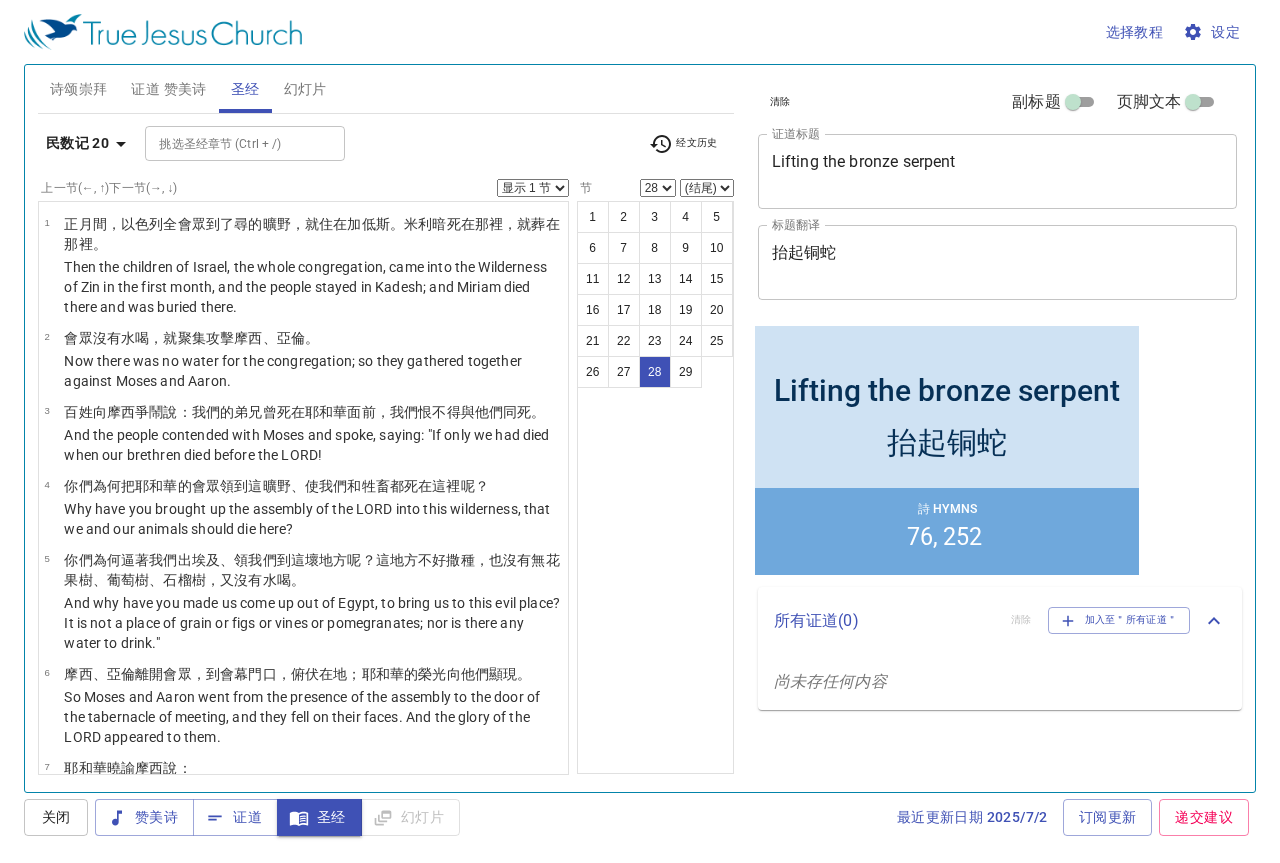 click 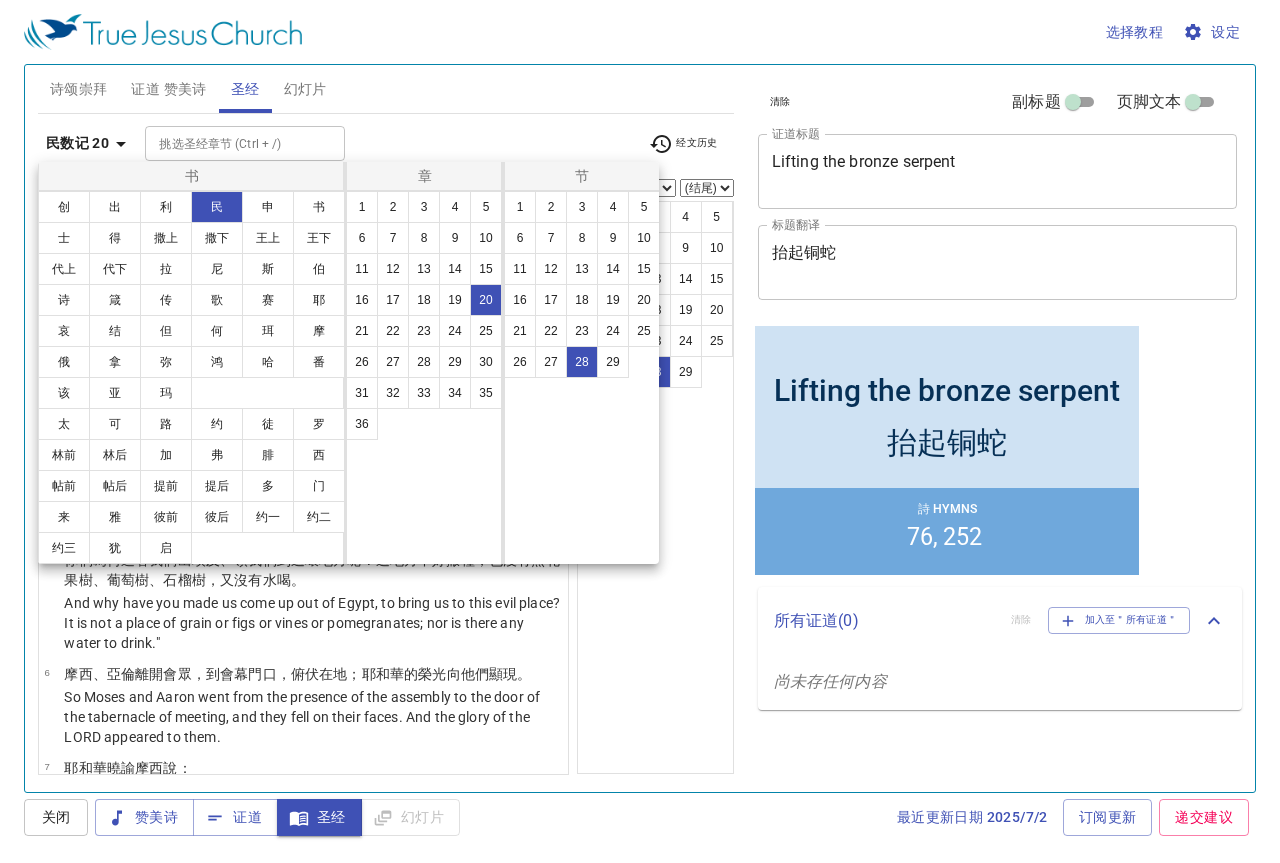 scroll, scrollTop: 2071, scrollLeft: 0, axis: vertical 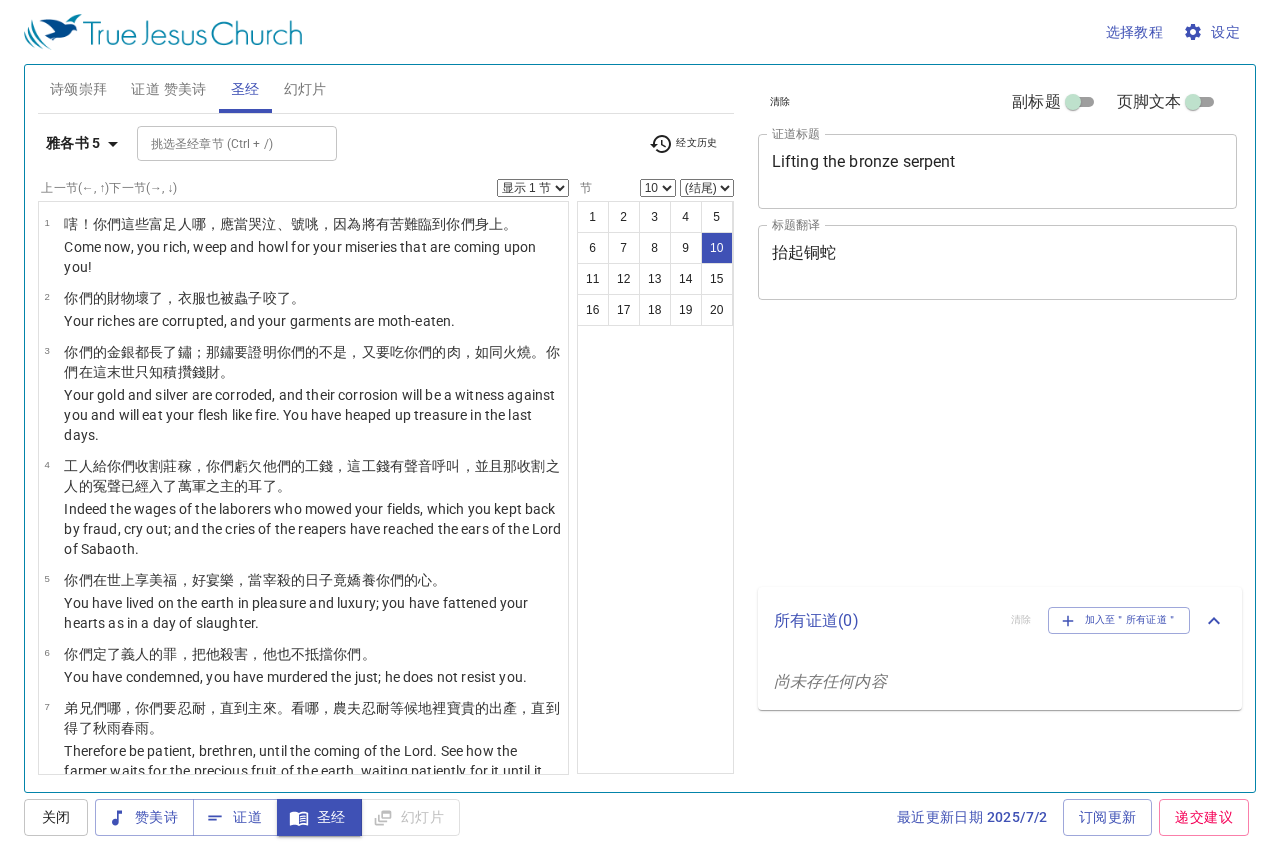 select on "10" 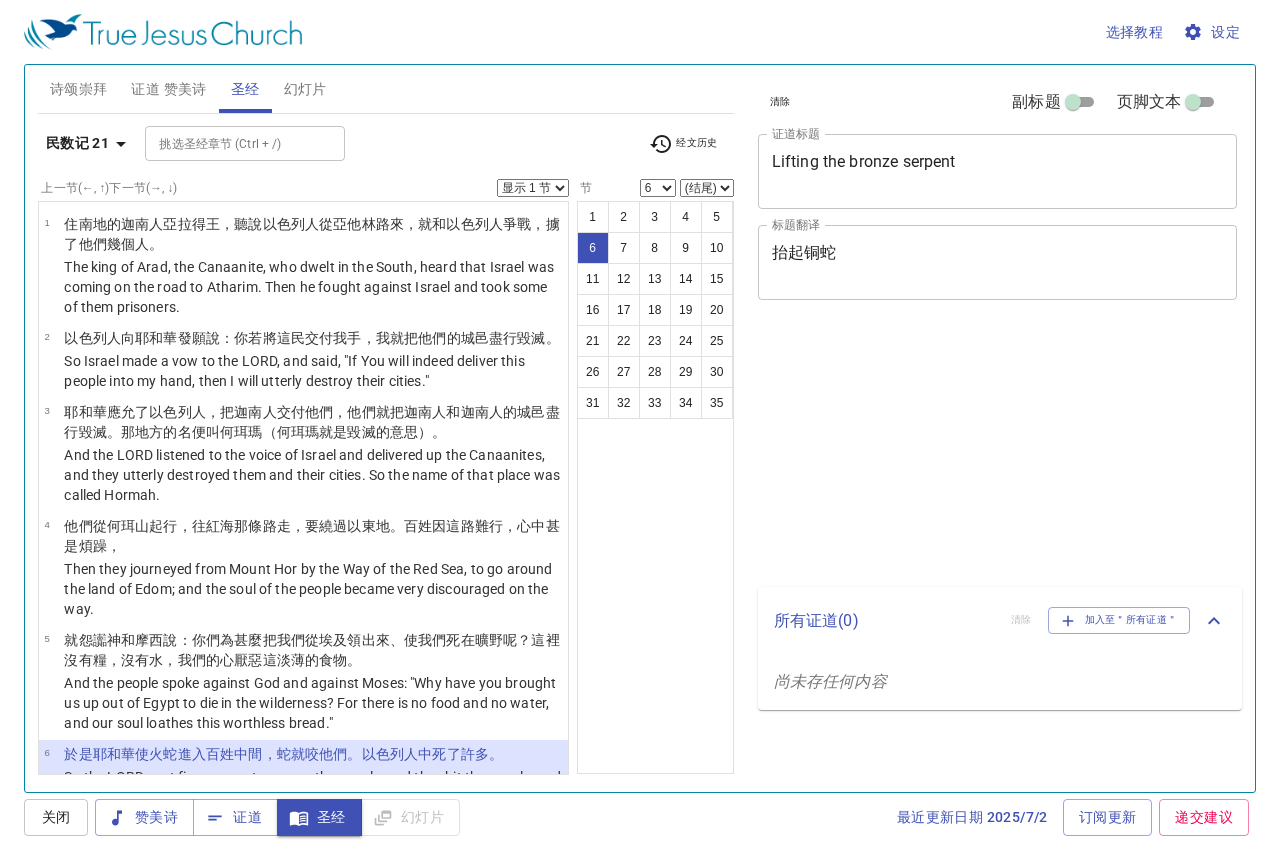select on "6" 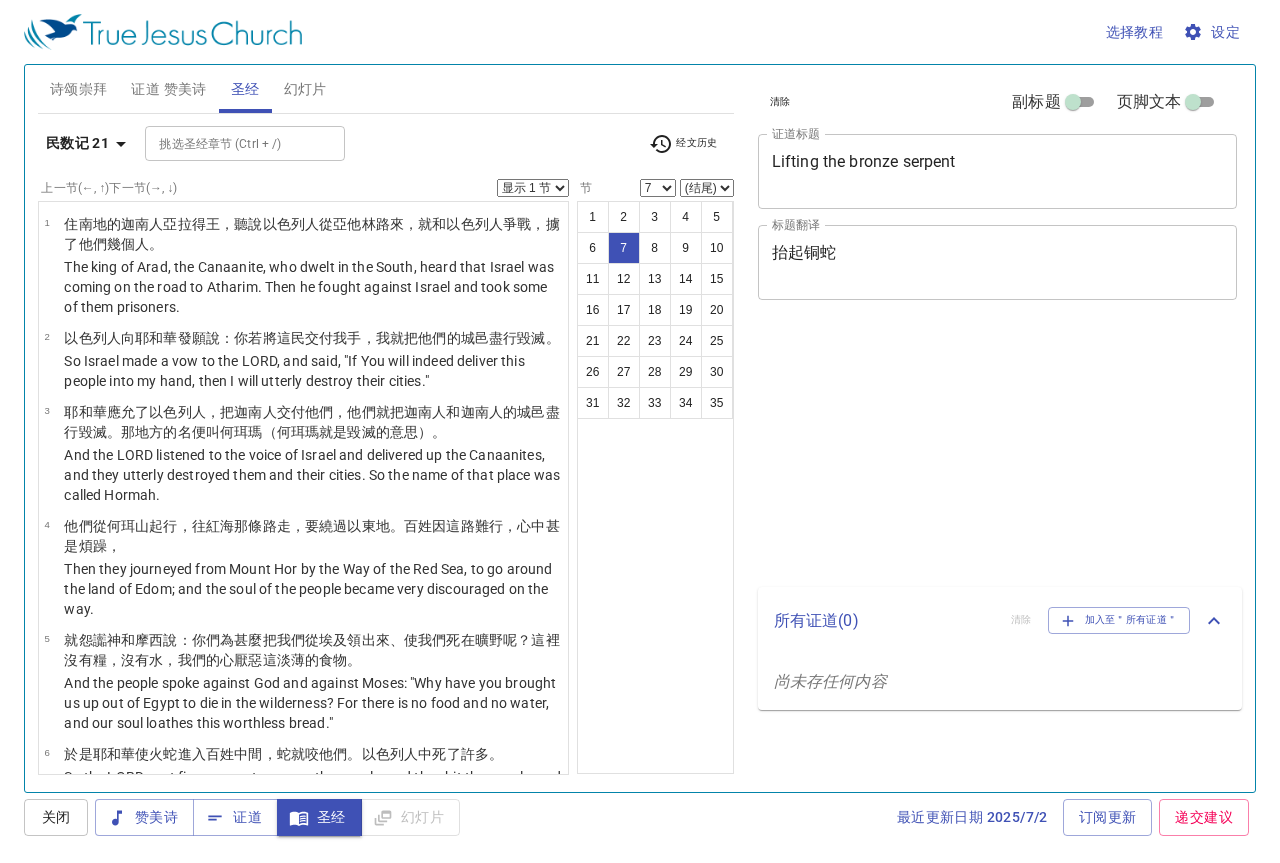 select on "7" 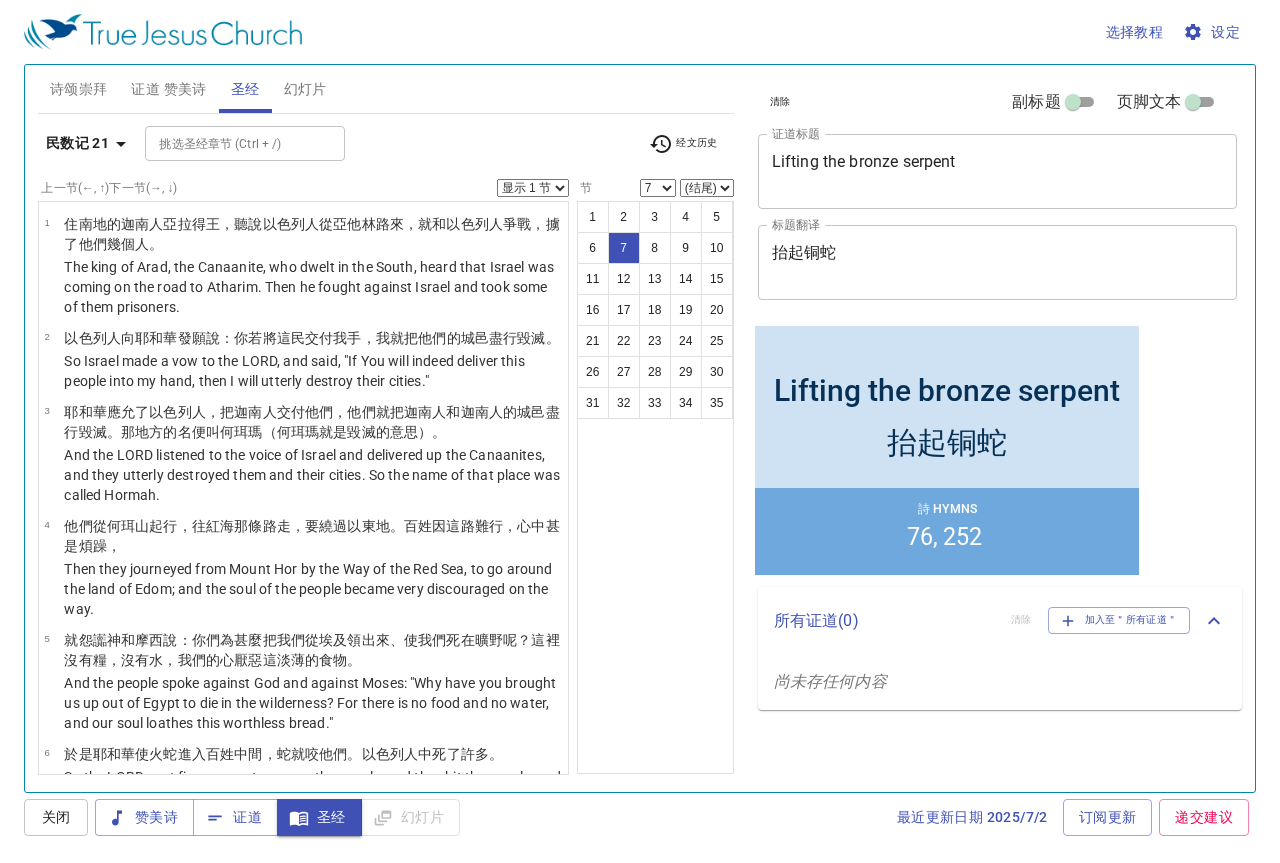scroll, scrollTop: 509, scrollLeft: 0, axis: vertical 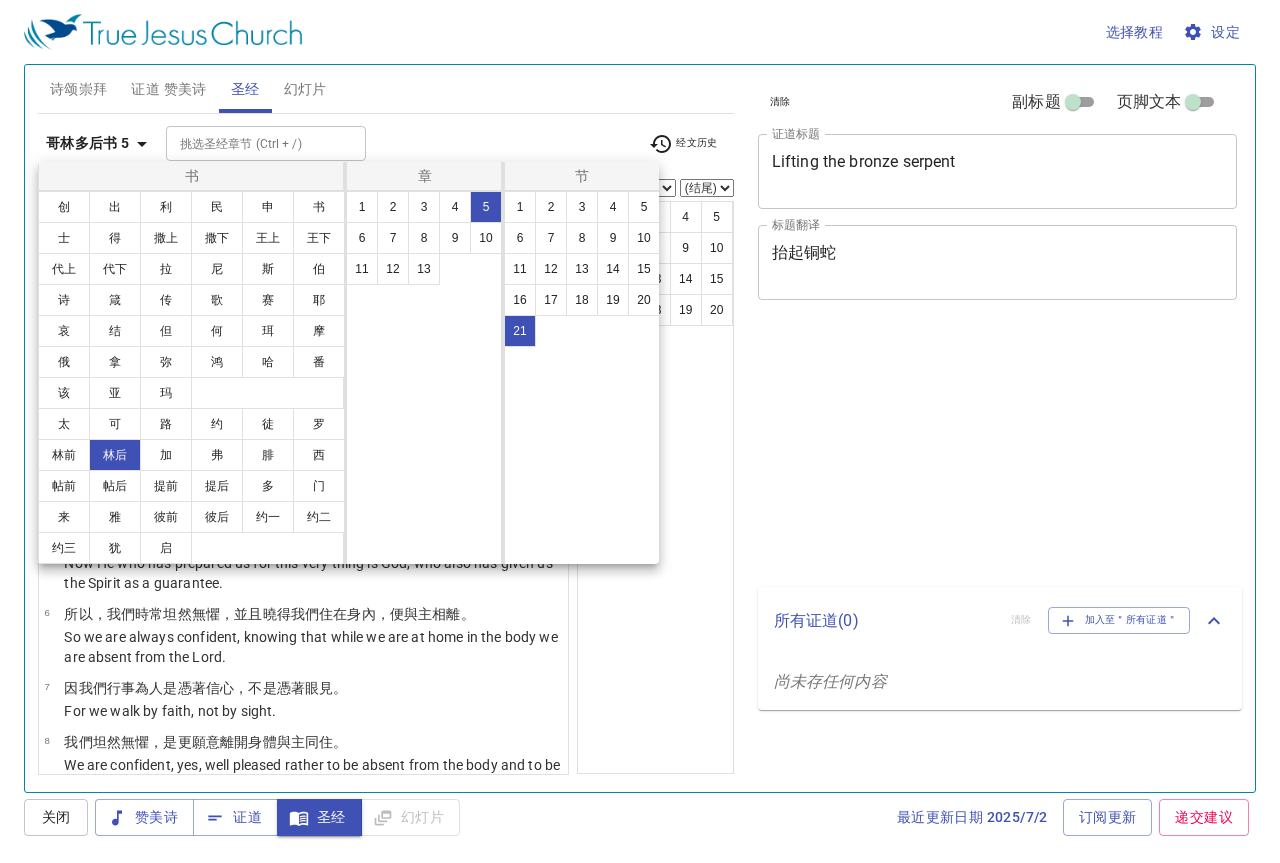 select on "21" 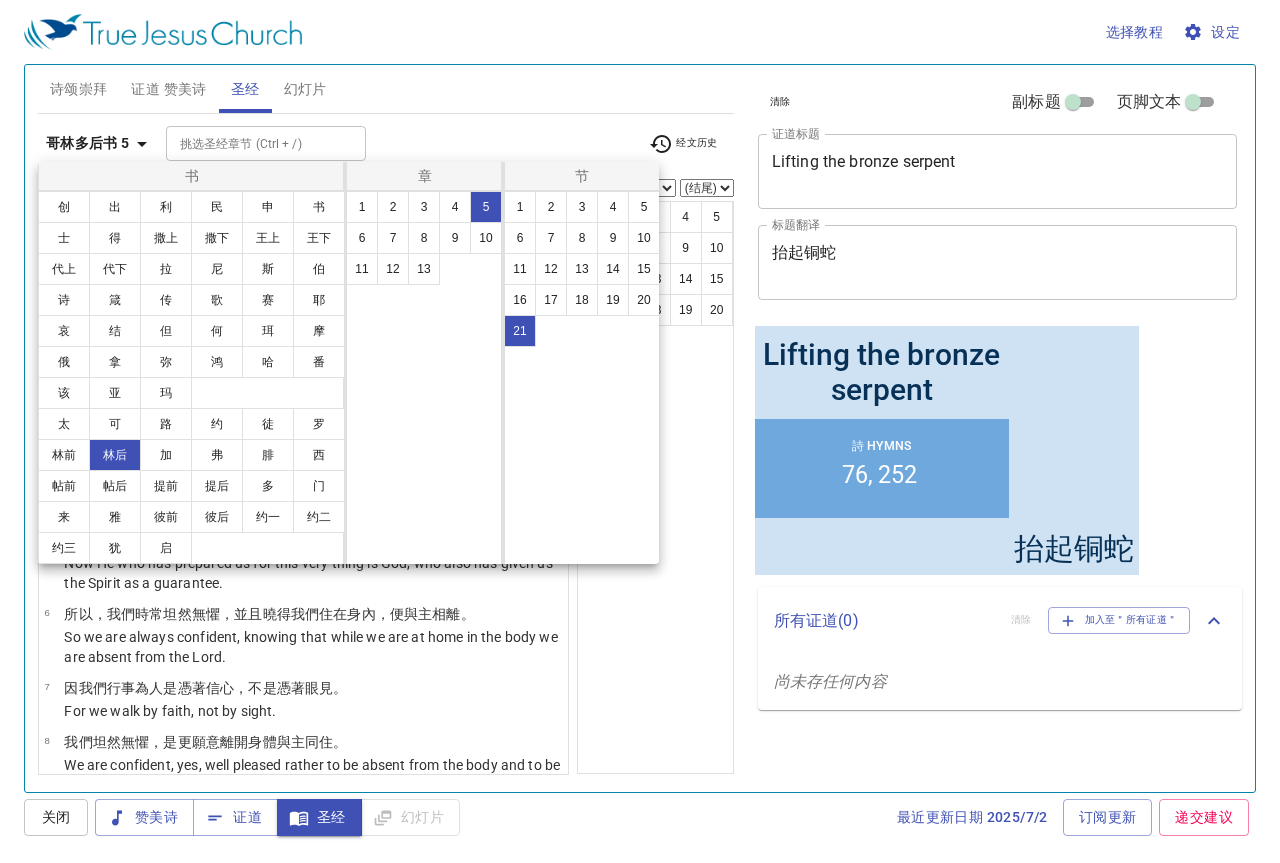 scroll, scrollTop: 1279, scrollLeft: 0, axis: vertical 